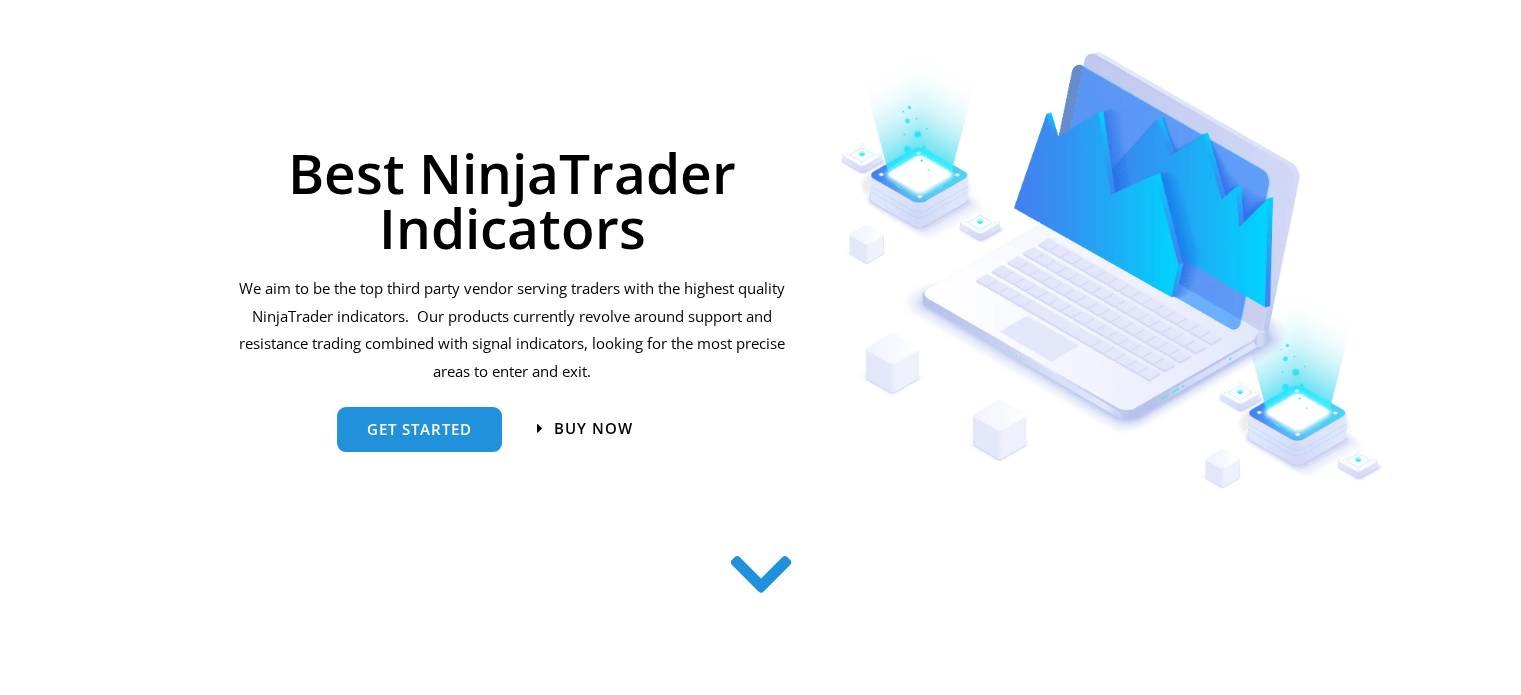 scroll, scrollTop: 0, scrollLeft: 0, axis: both 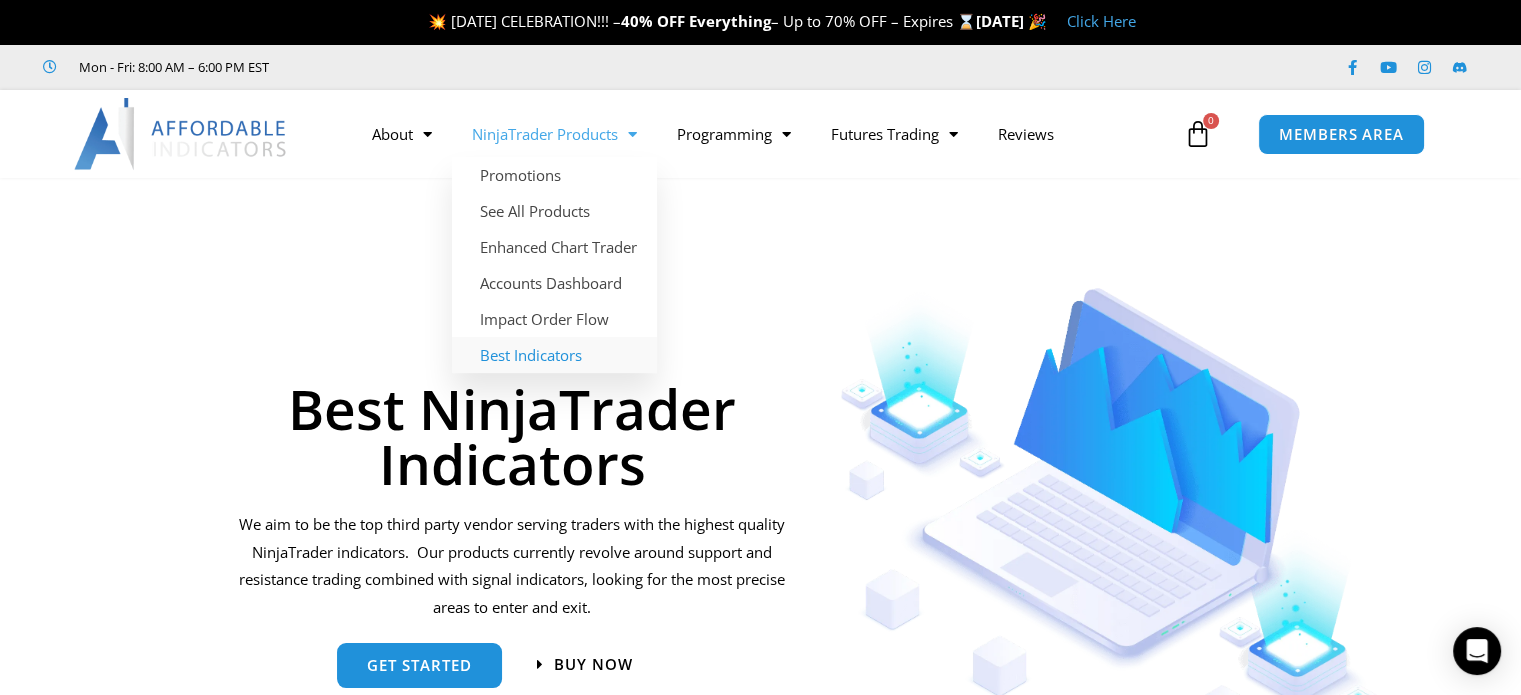 click on "Best Indicators" 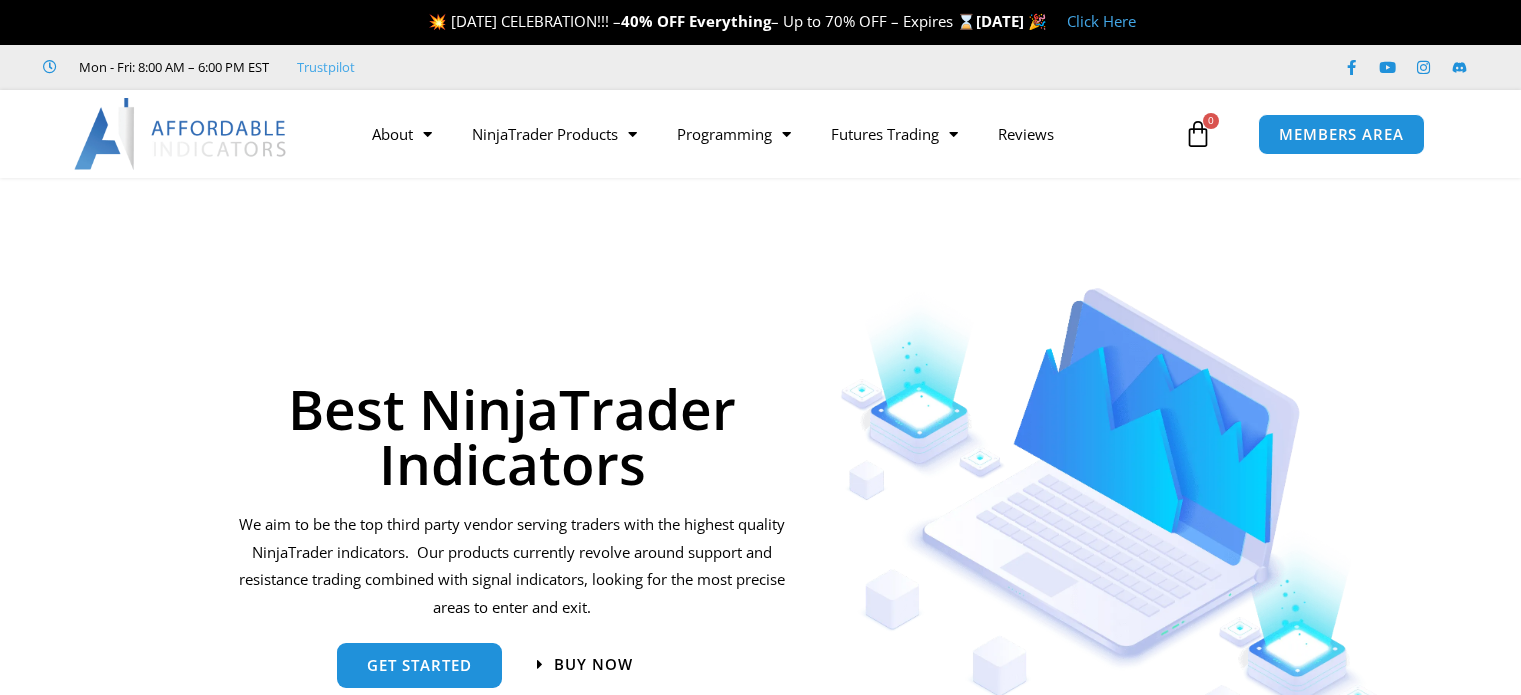 scroll, scrollTop: 0, scrollLeft: 0, axis: both 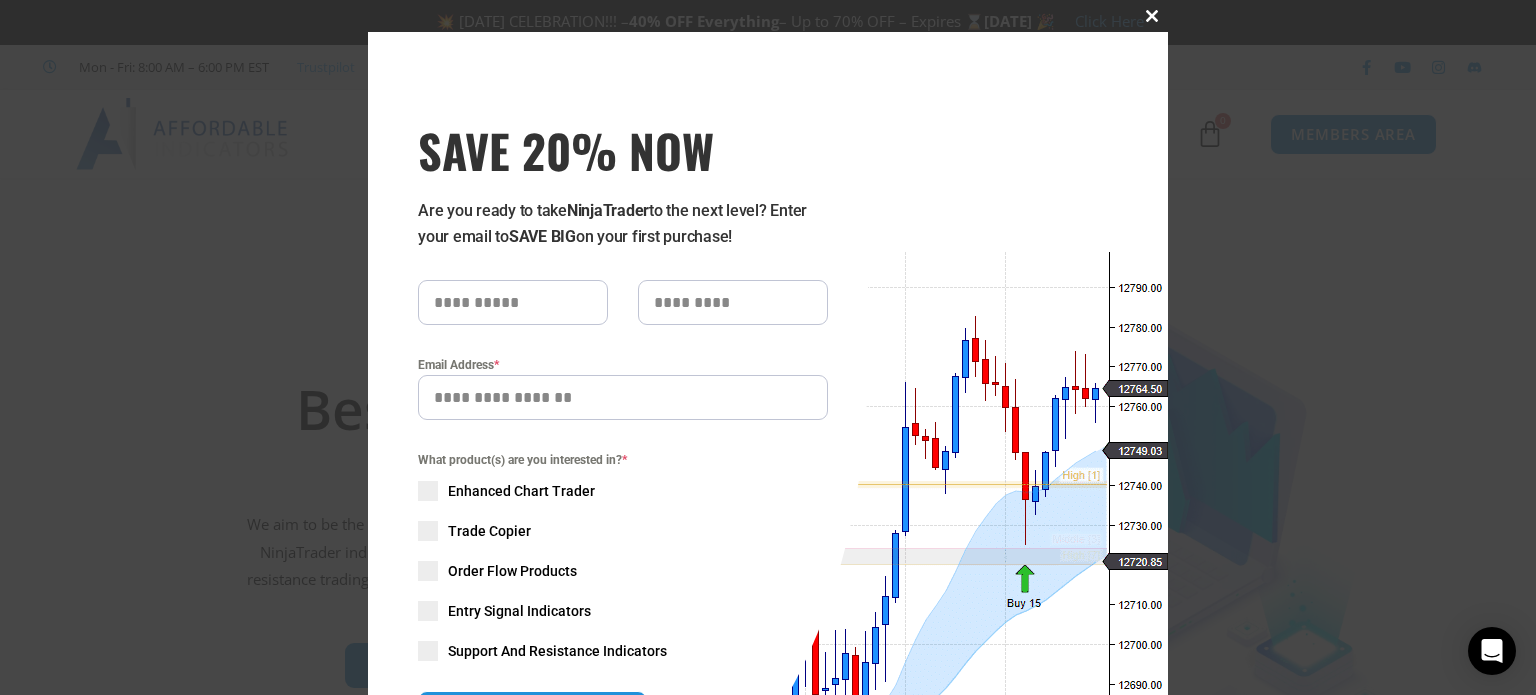 click at bounding box center (1152, 16) 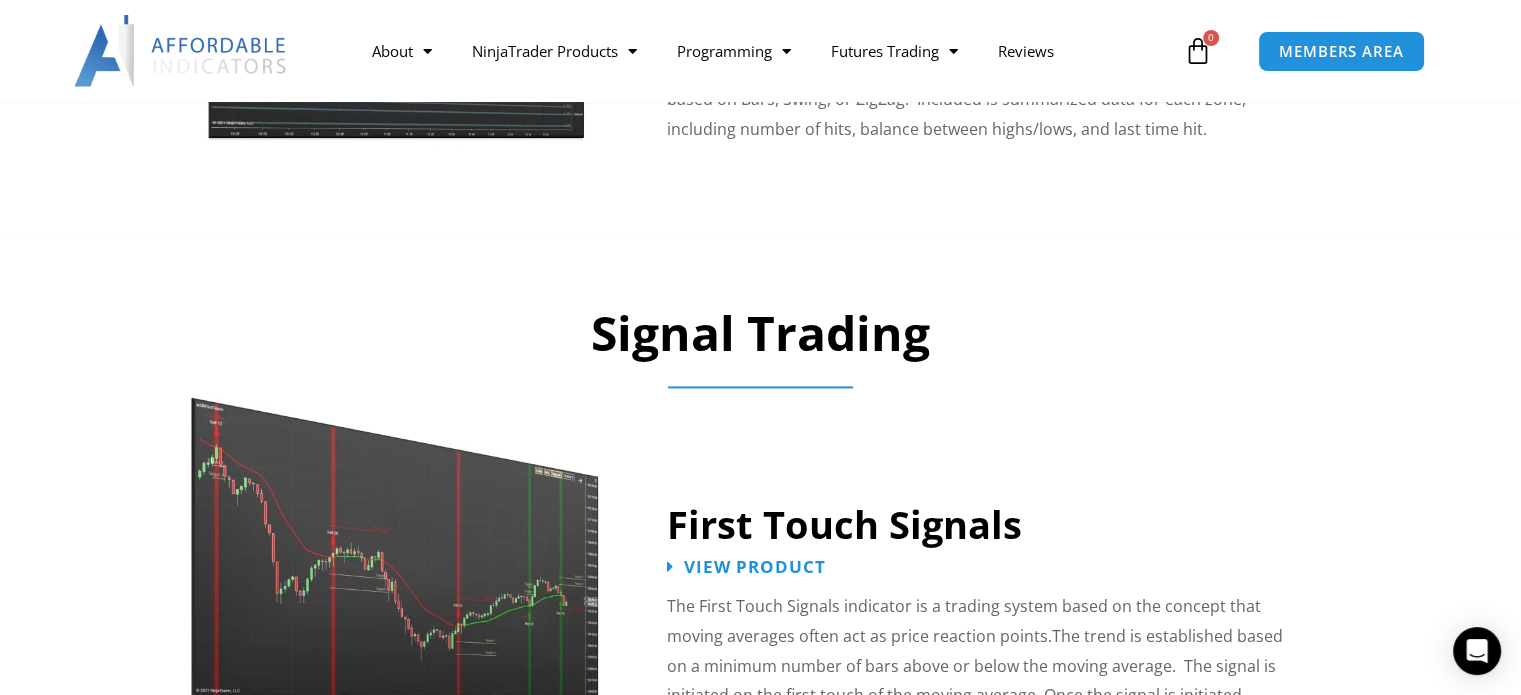 scroll, scrollTop: 2400, scrollLeft: 0, axis: vertical 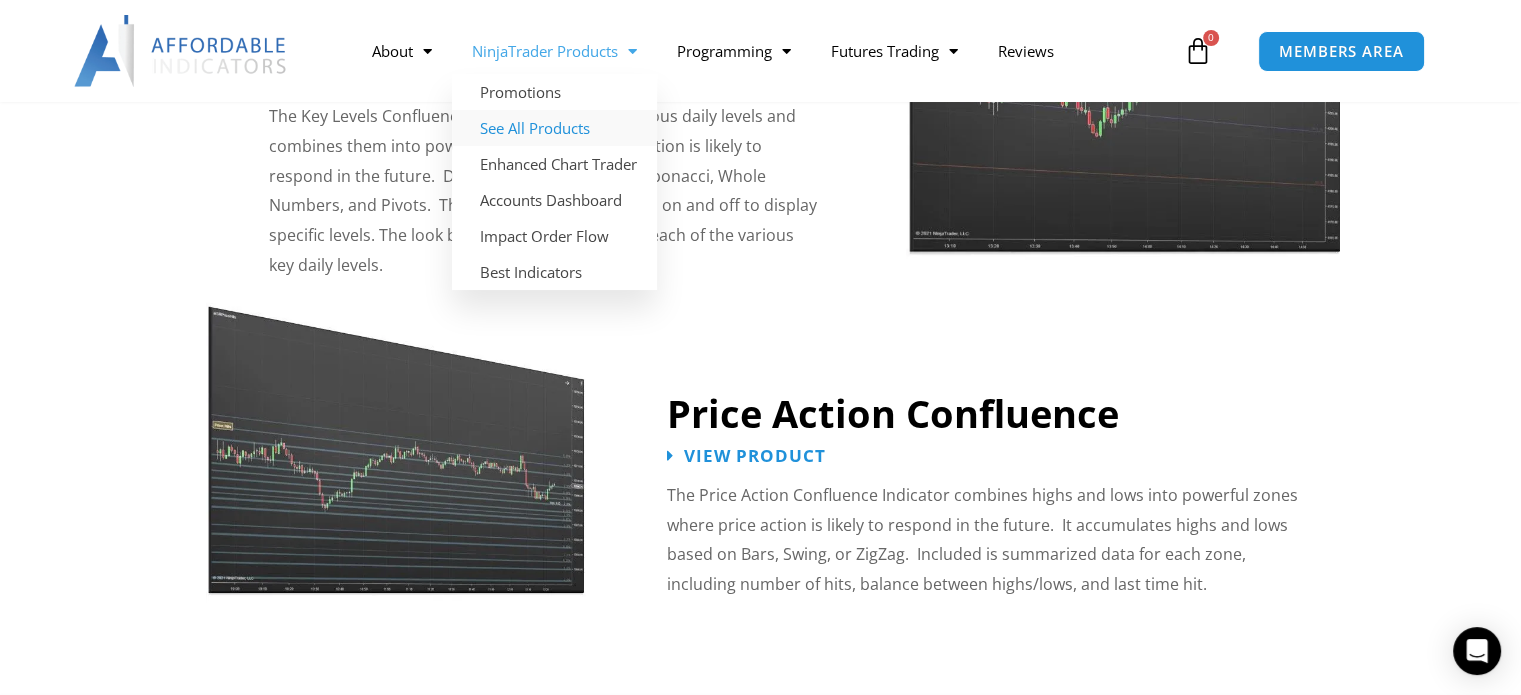 click on "See All Products" 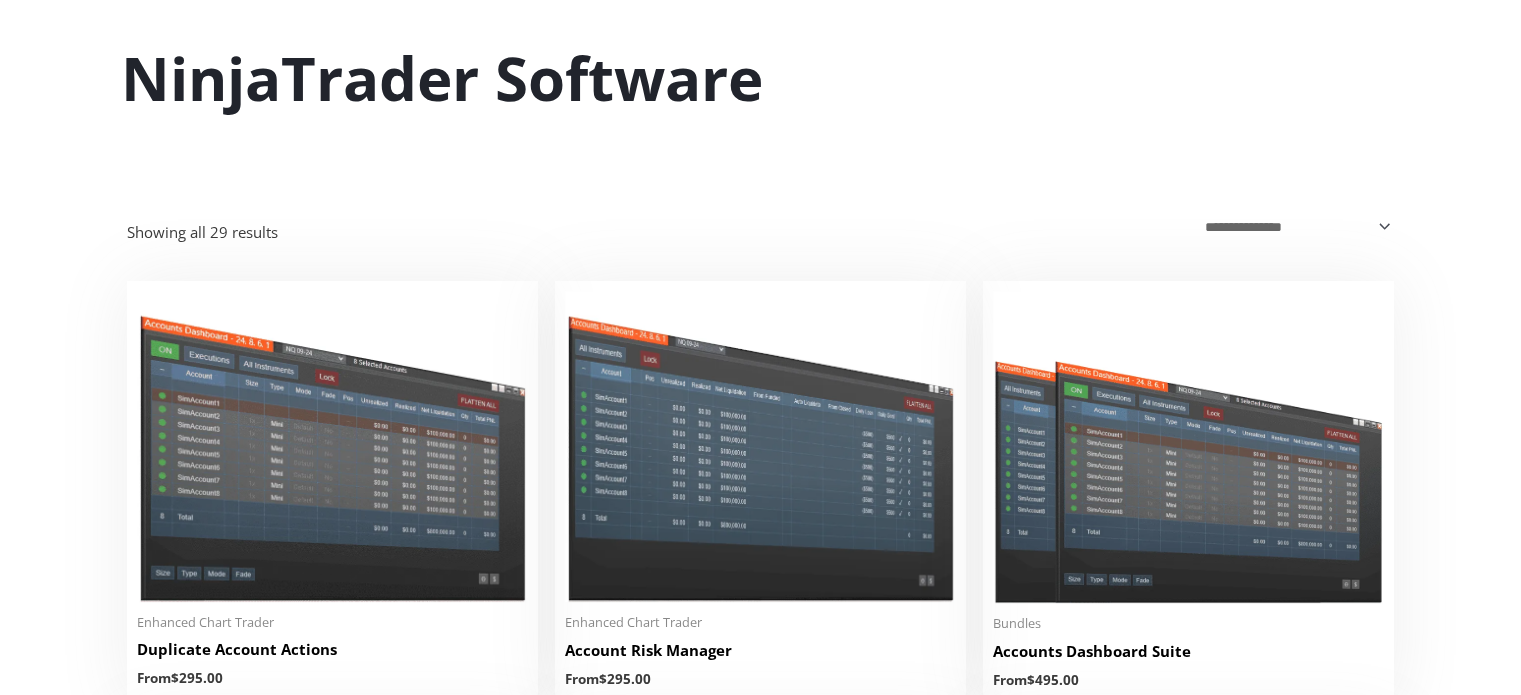 scroll, scrollTop: 0, scrollLeft: 0, axis: both 